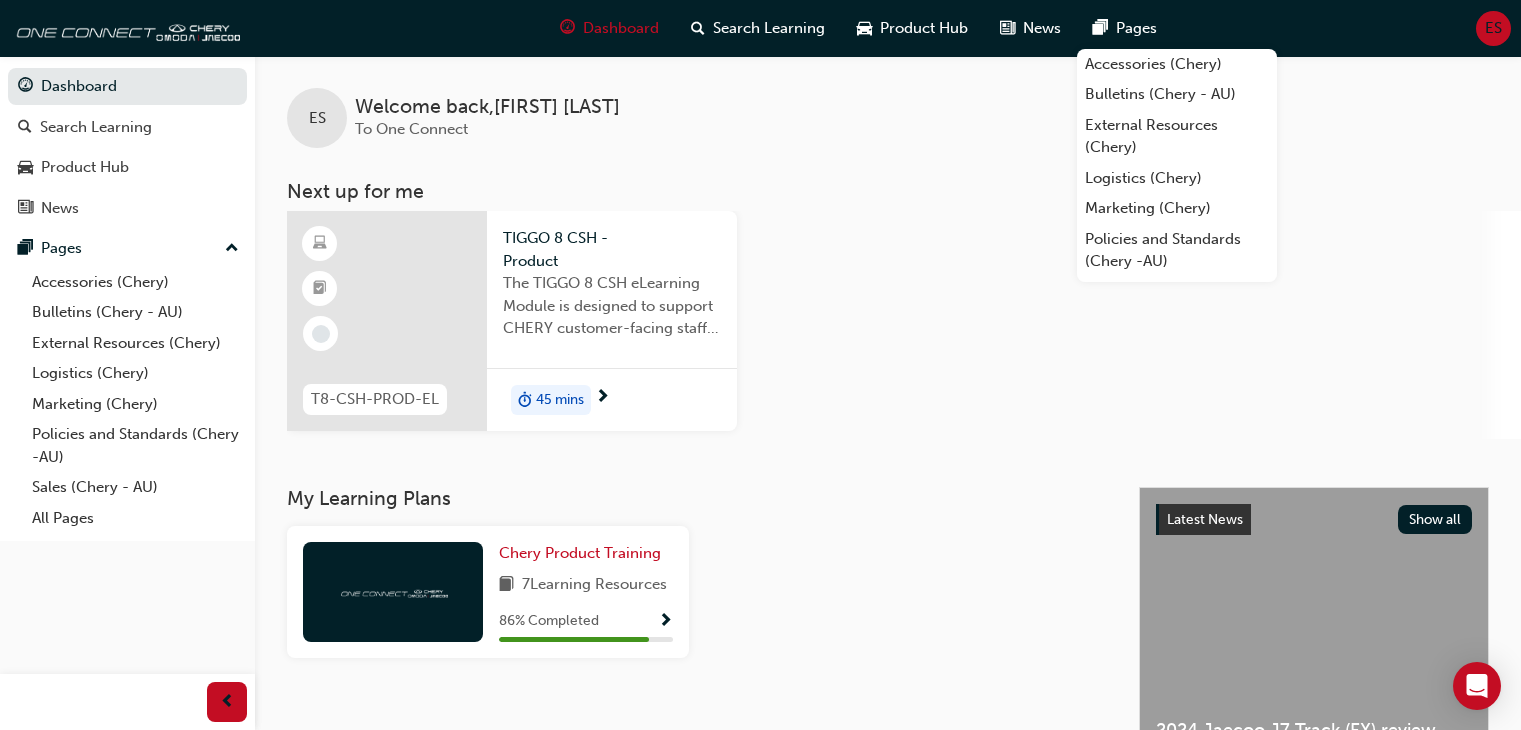 scroll, scrollTop: 0, scrollLeft: 0, axis: both 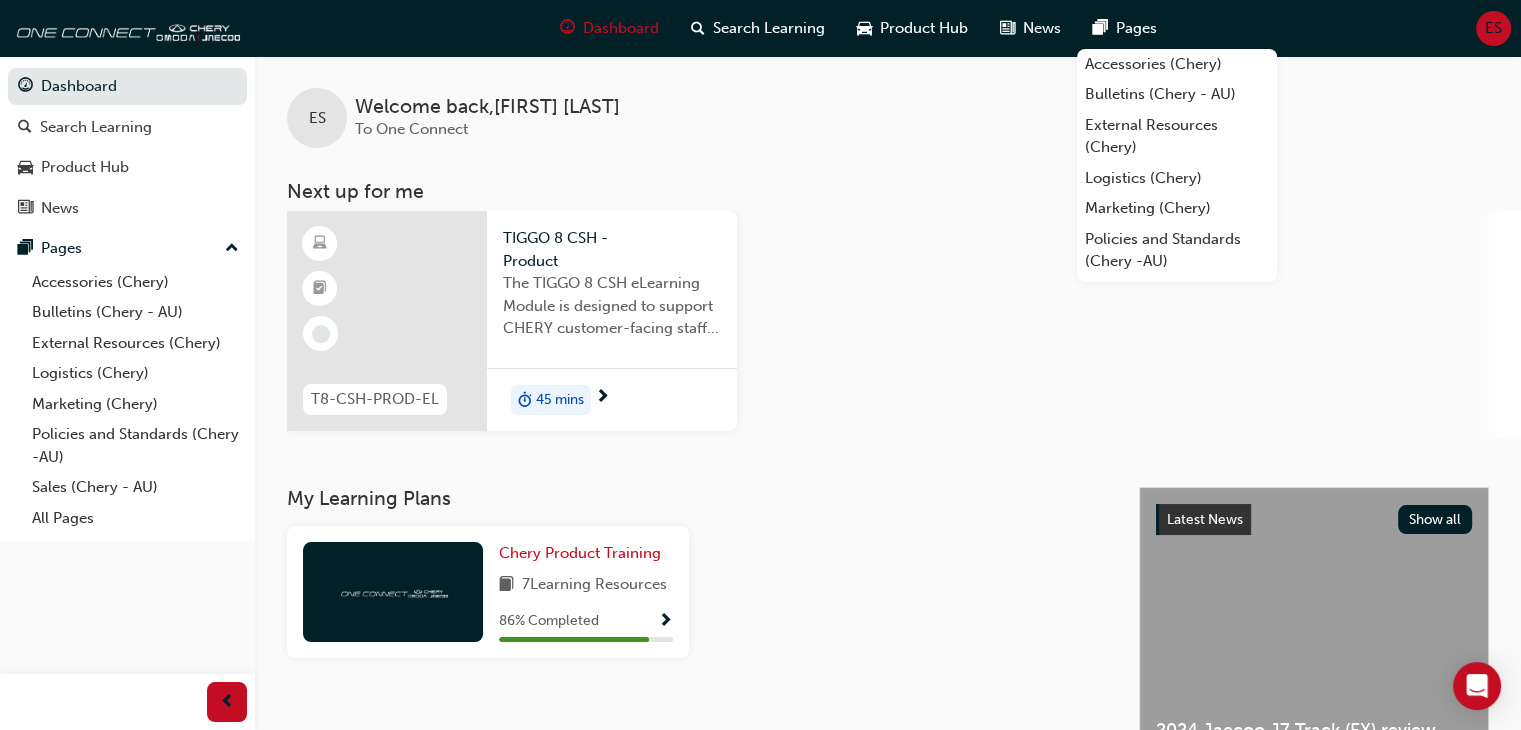 click on "[WELCOME_BACK] , [FIRST] [LAST]" at bounding box center (487, 107) 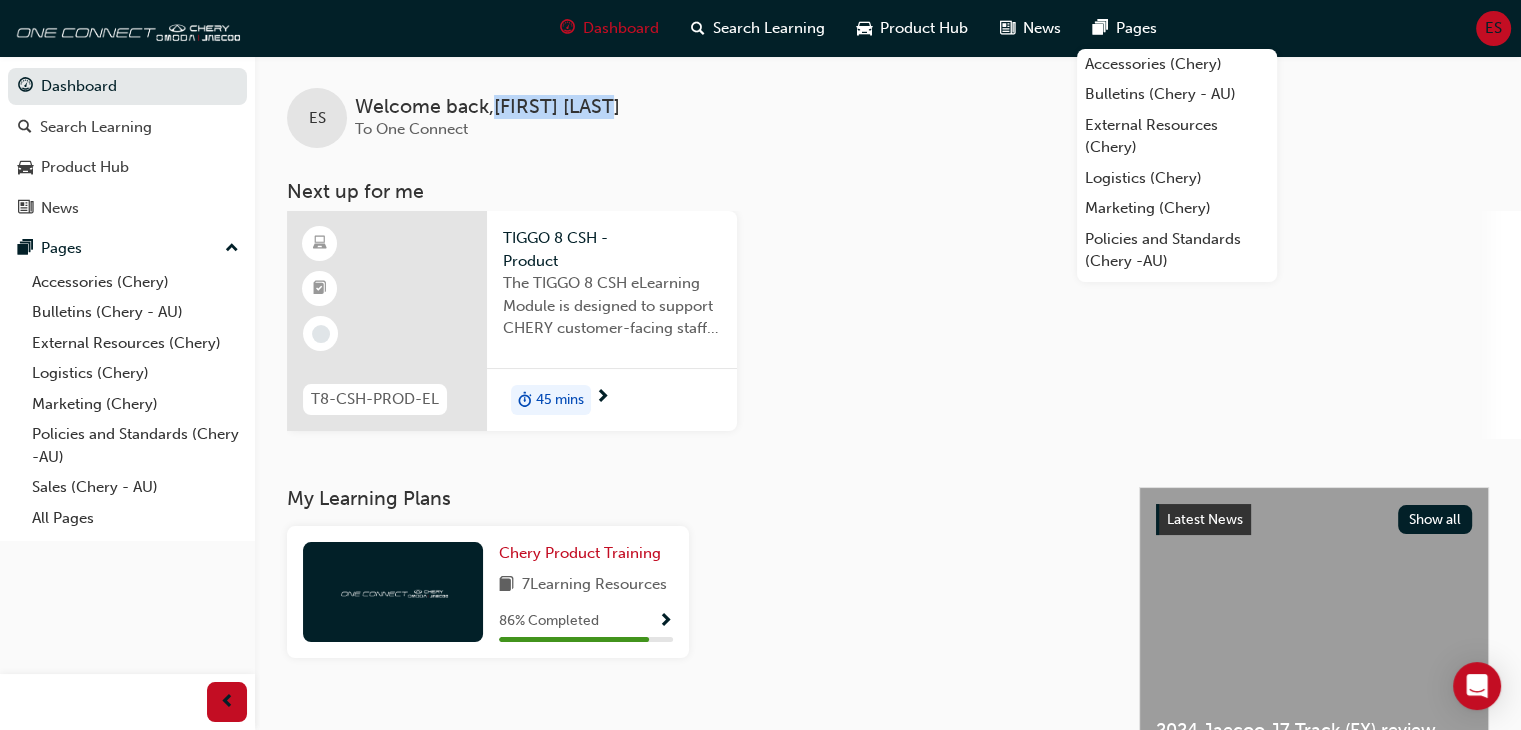 drag, startPoint x: 600, startPoint y: 105, endPoint x: 499, endPoint y: 105, distance: 101 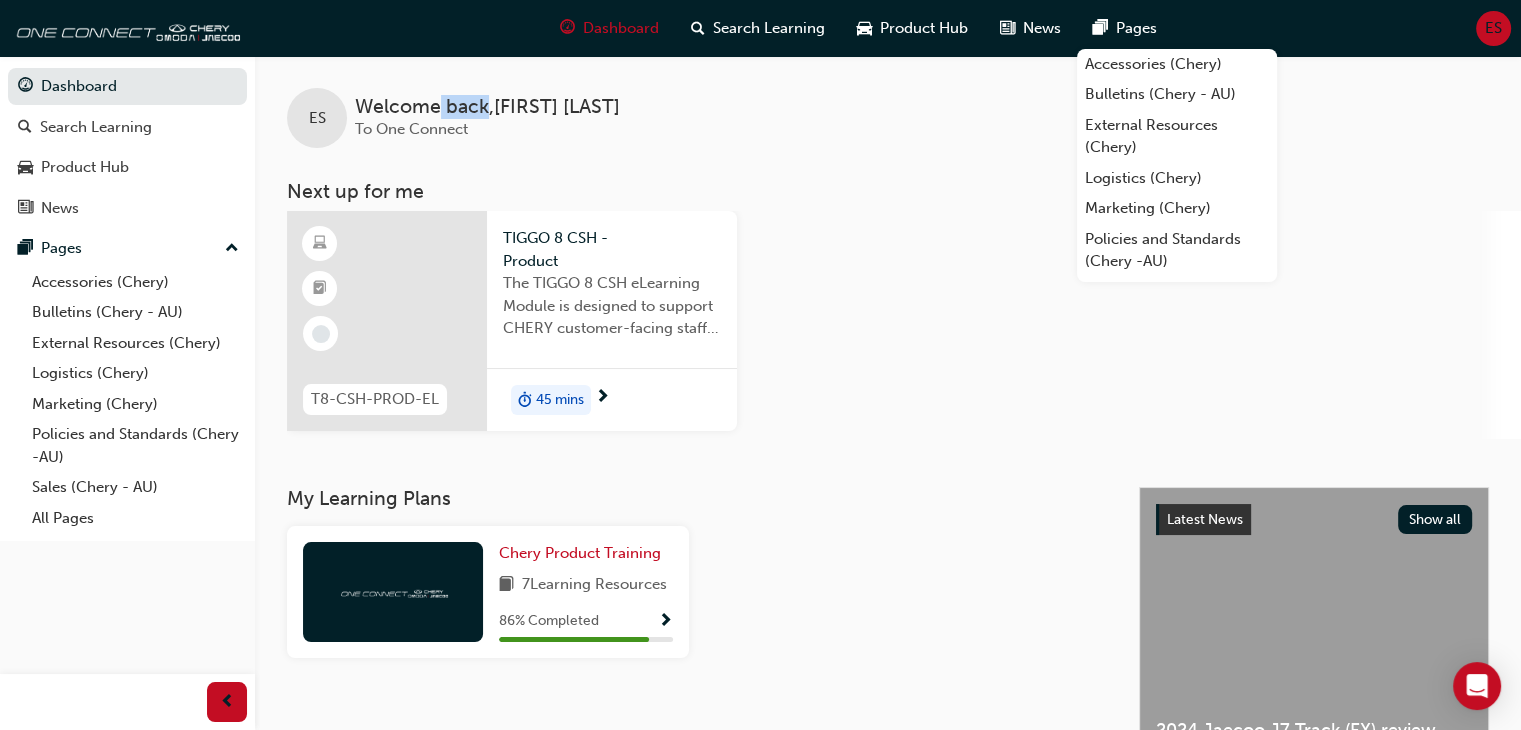 drag, startPoint x: 487, startPoint y: 99, endPoint x: 440, endPoint y: 101, distance: 47.042534 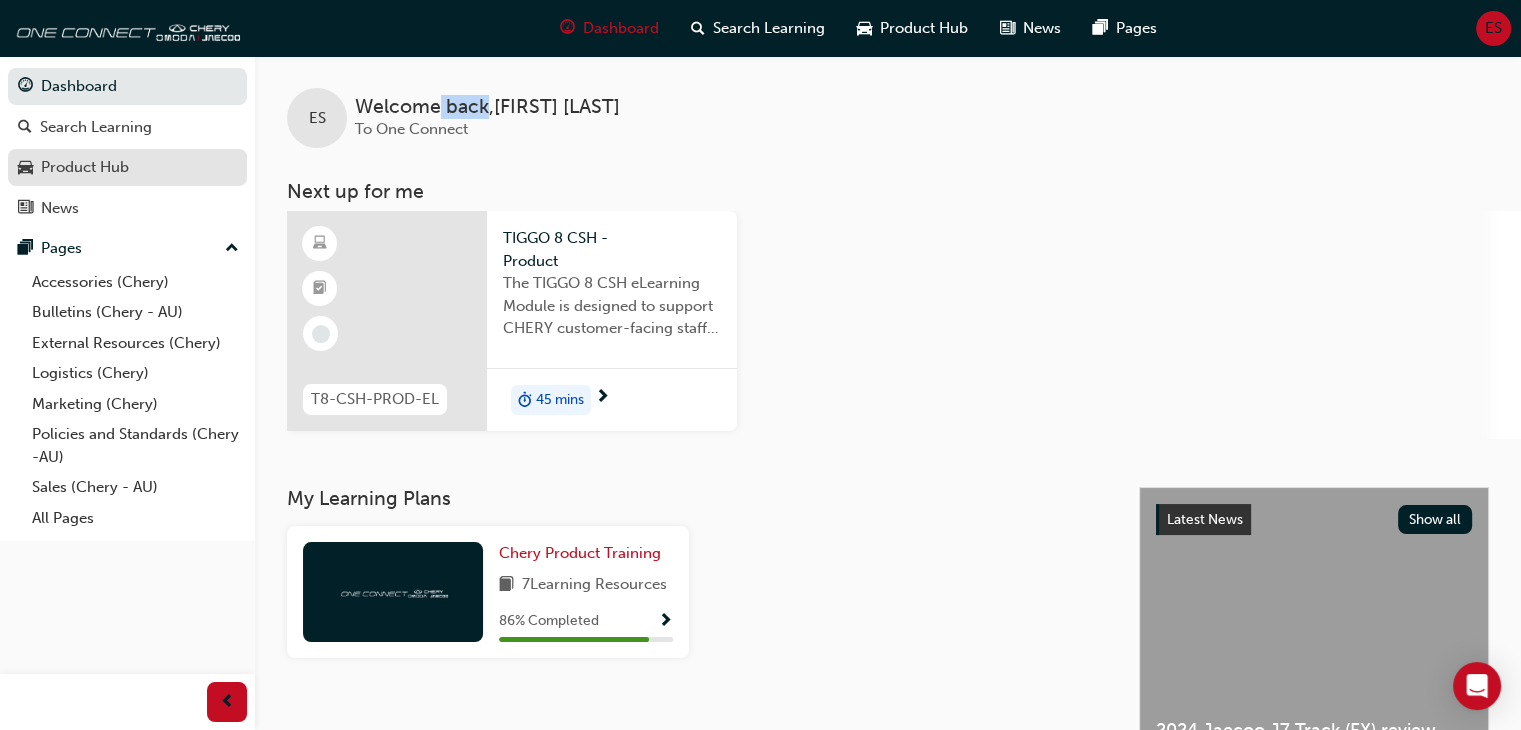 click on "Product Hub" at bounding box center (85, 167) 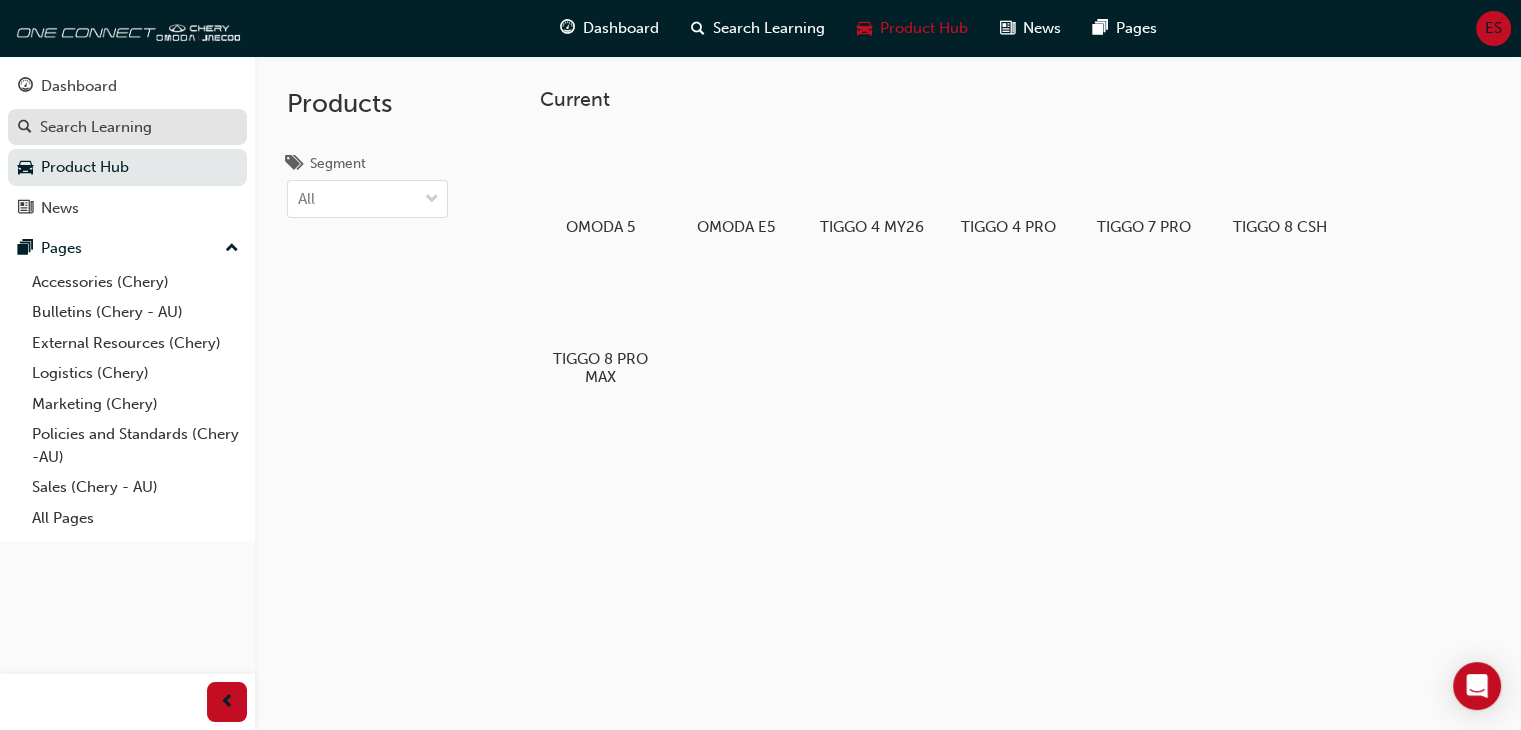 click on "Search Learning" at bounding box center [96, 127] 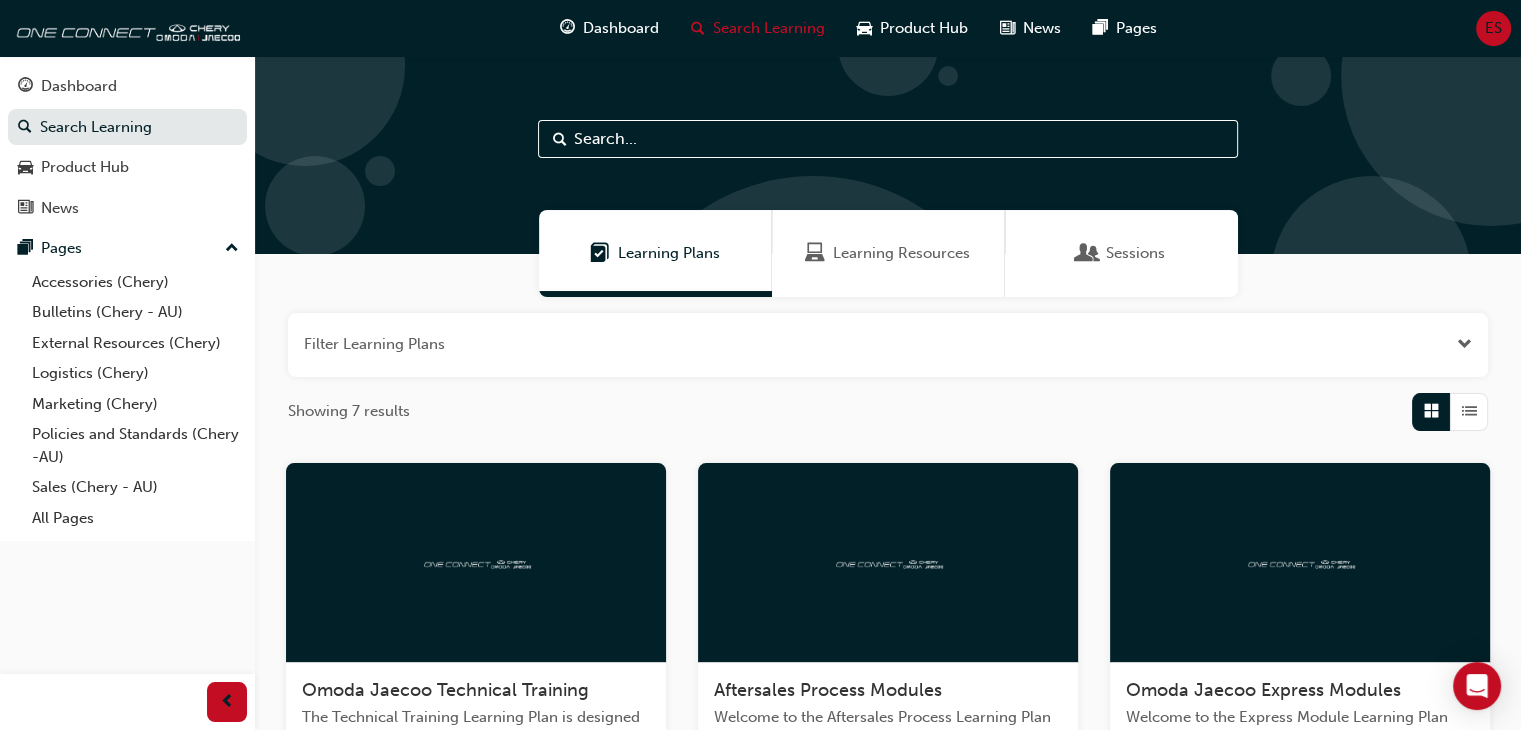 click at bounding box center [888, 139] 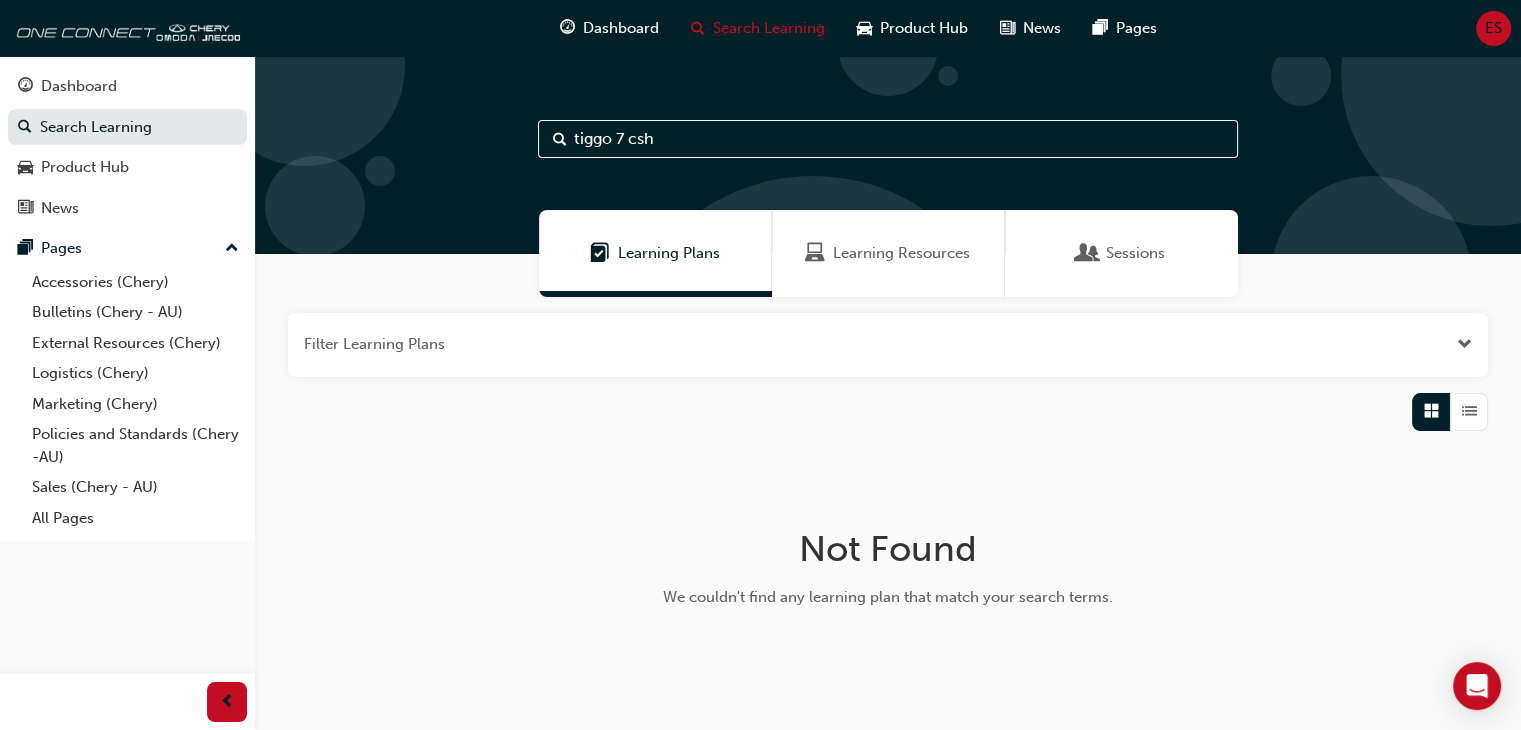 drag, startPoint x: 700, startPoint y: 128, endPoint x: 501, endPoint y: 136, distance: 199.16074 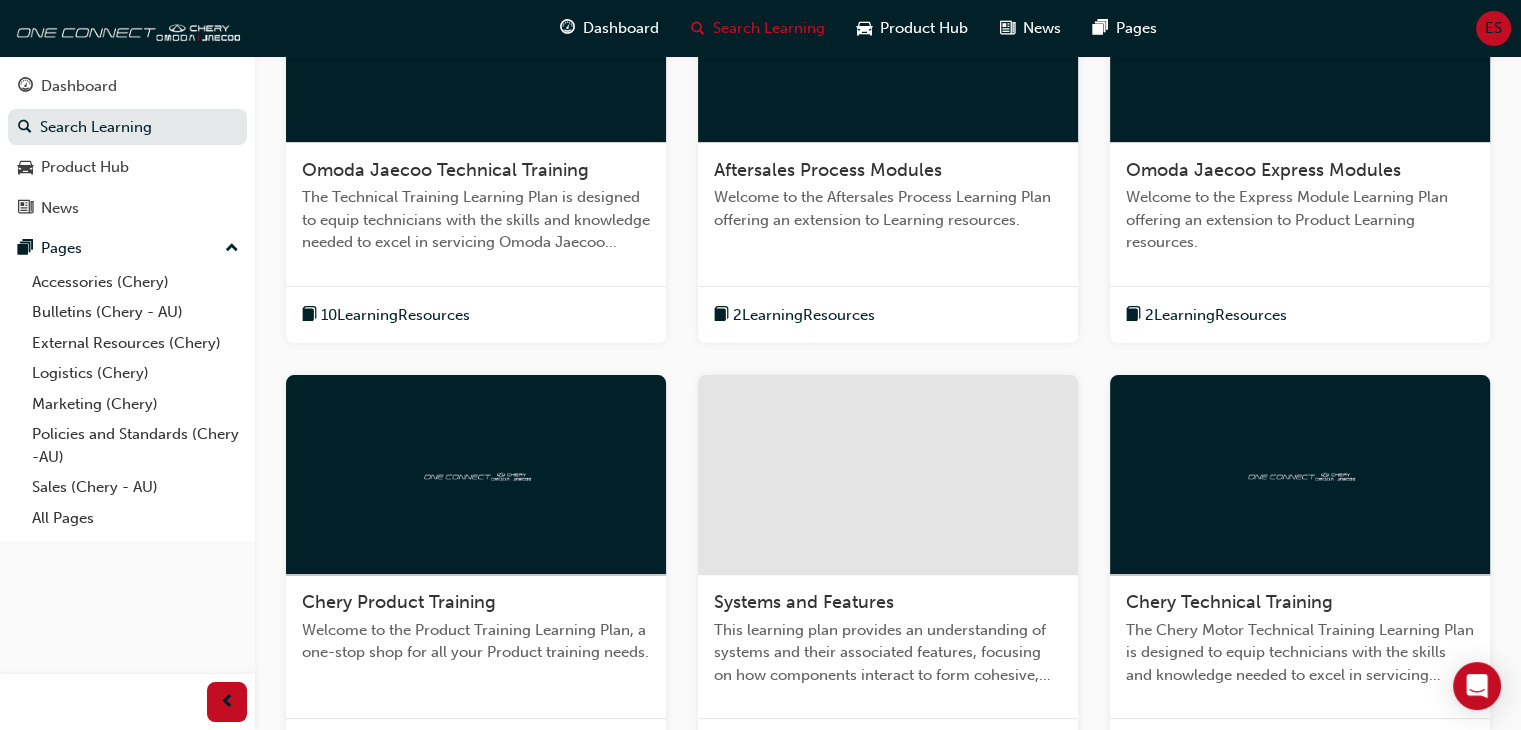 scroll, scrollTop: 511, scrollLeft: 0, axis: vertical 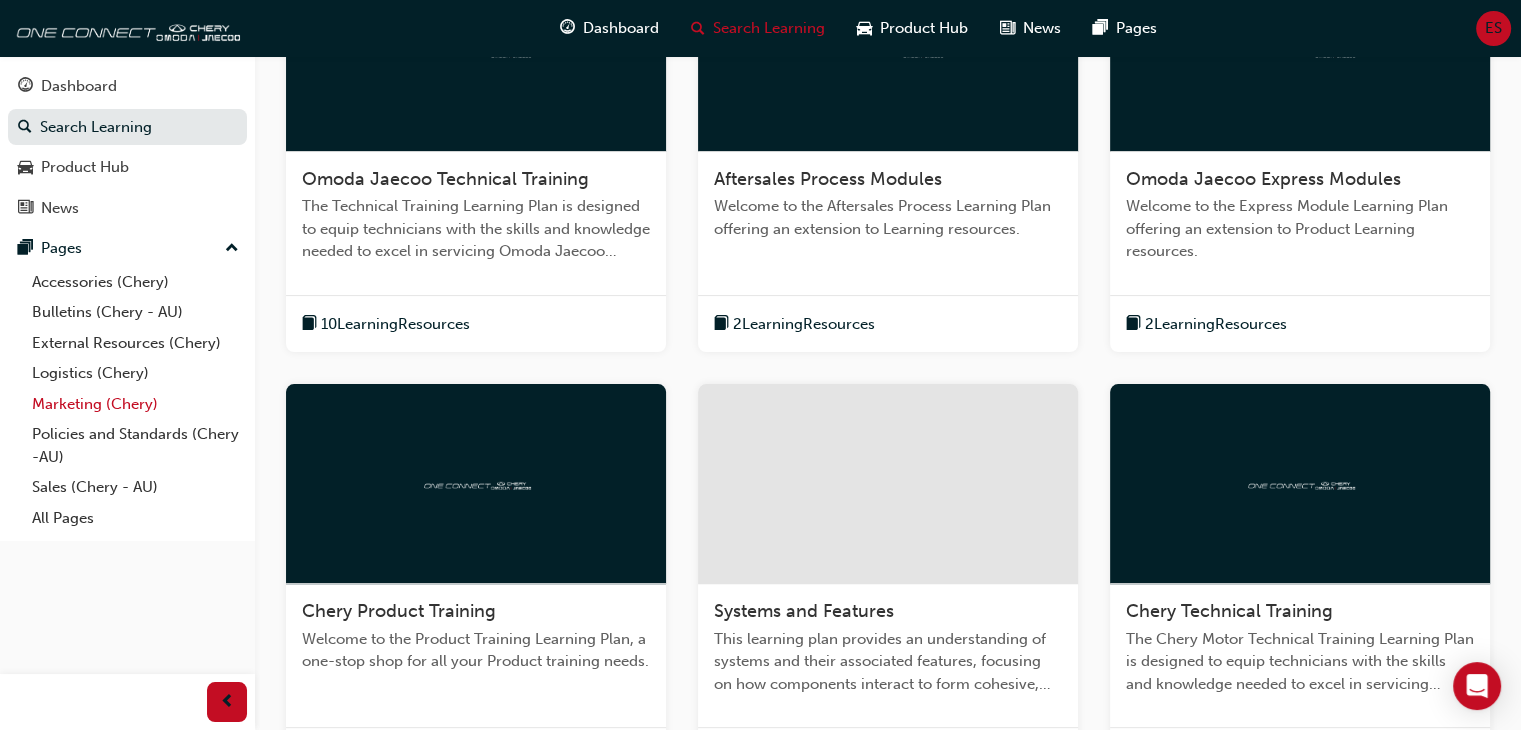 type 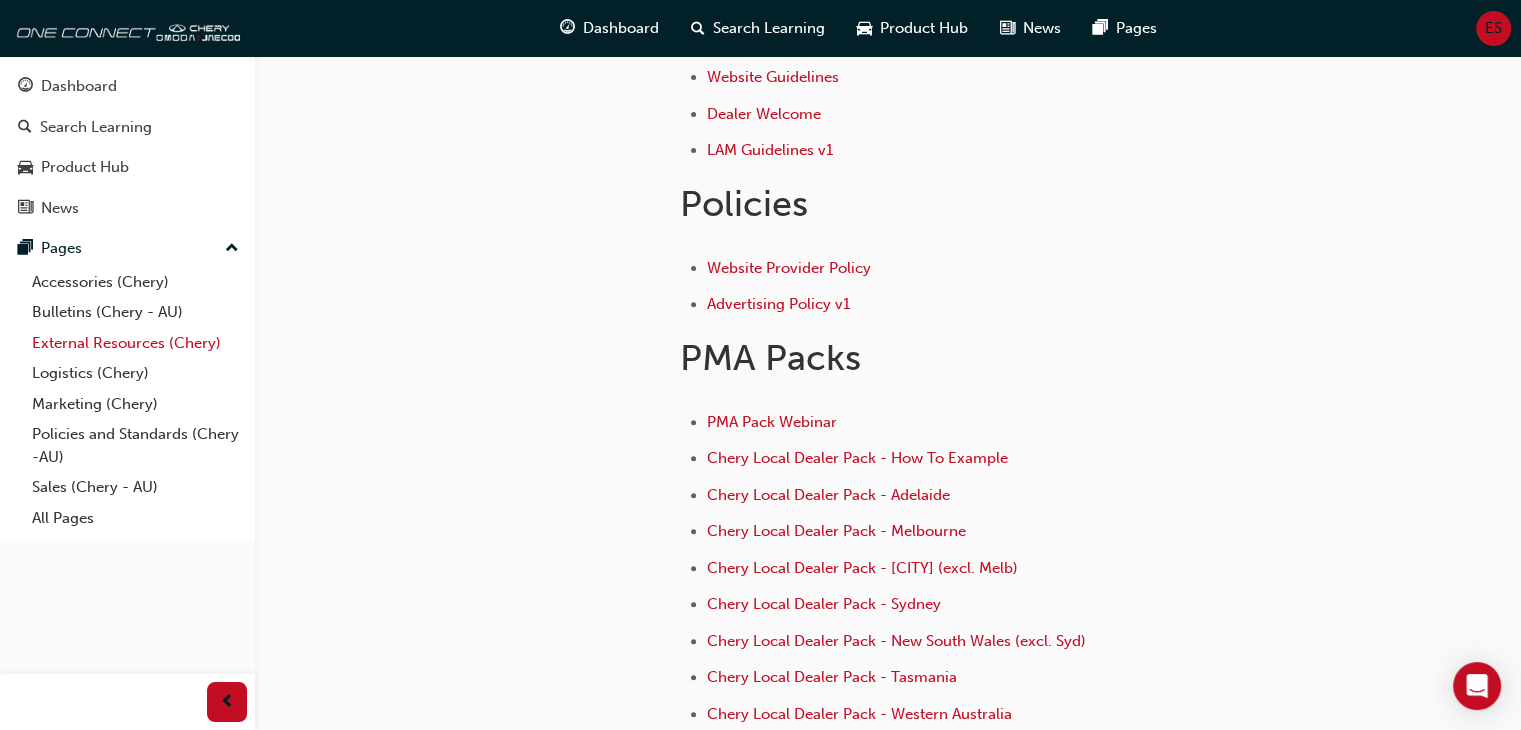 scroll, scrollTop: 500, scrollLeft: 0, axis: vertical 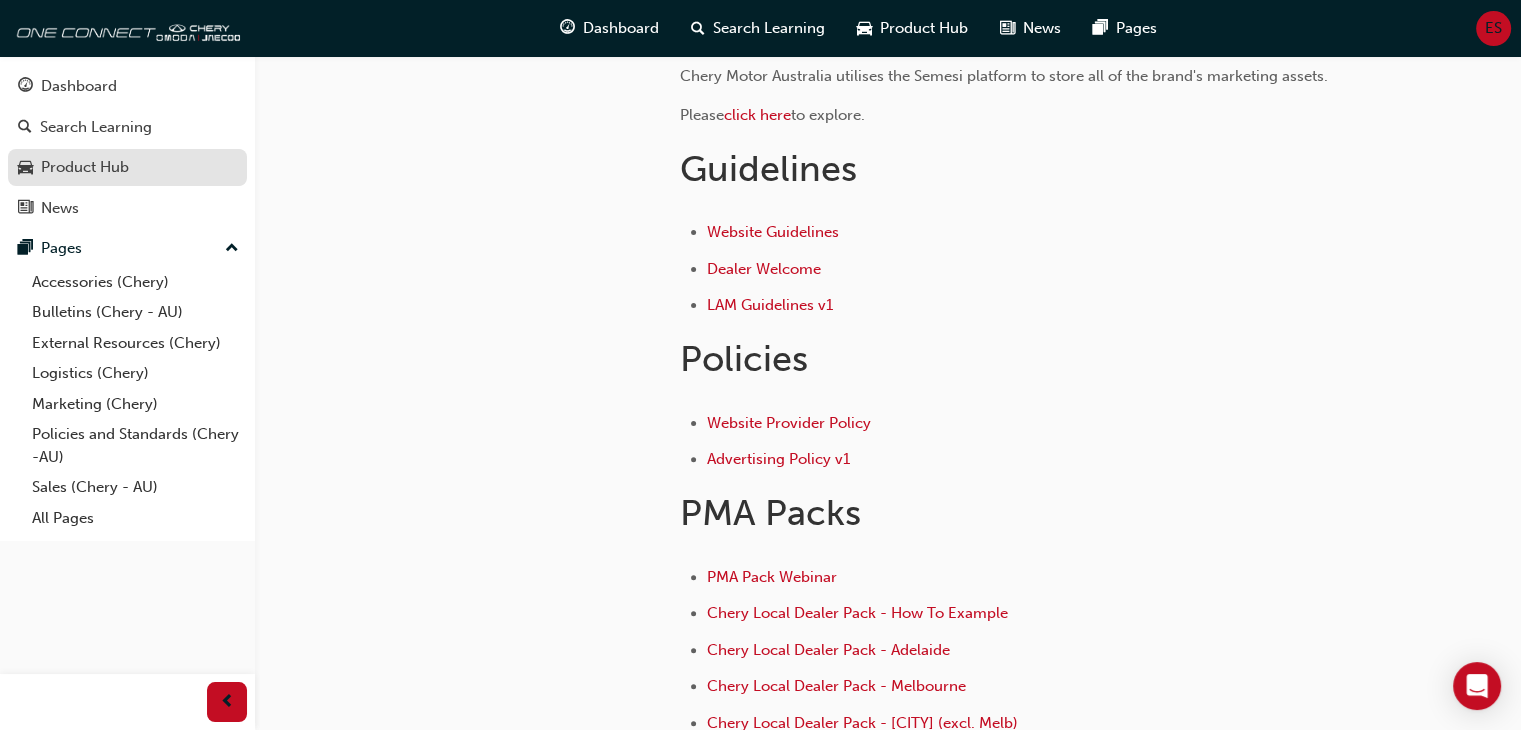 click on "Product Hub" at bounding box center [85, 167] 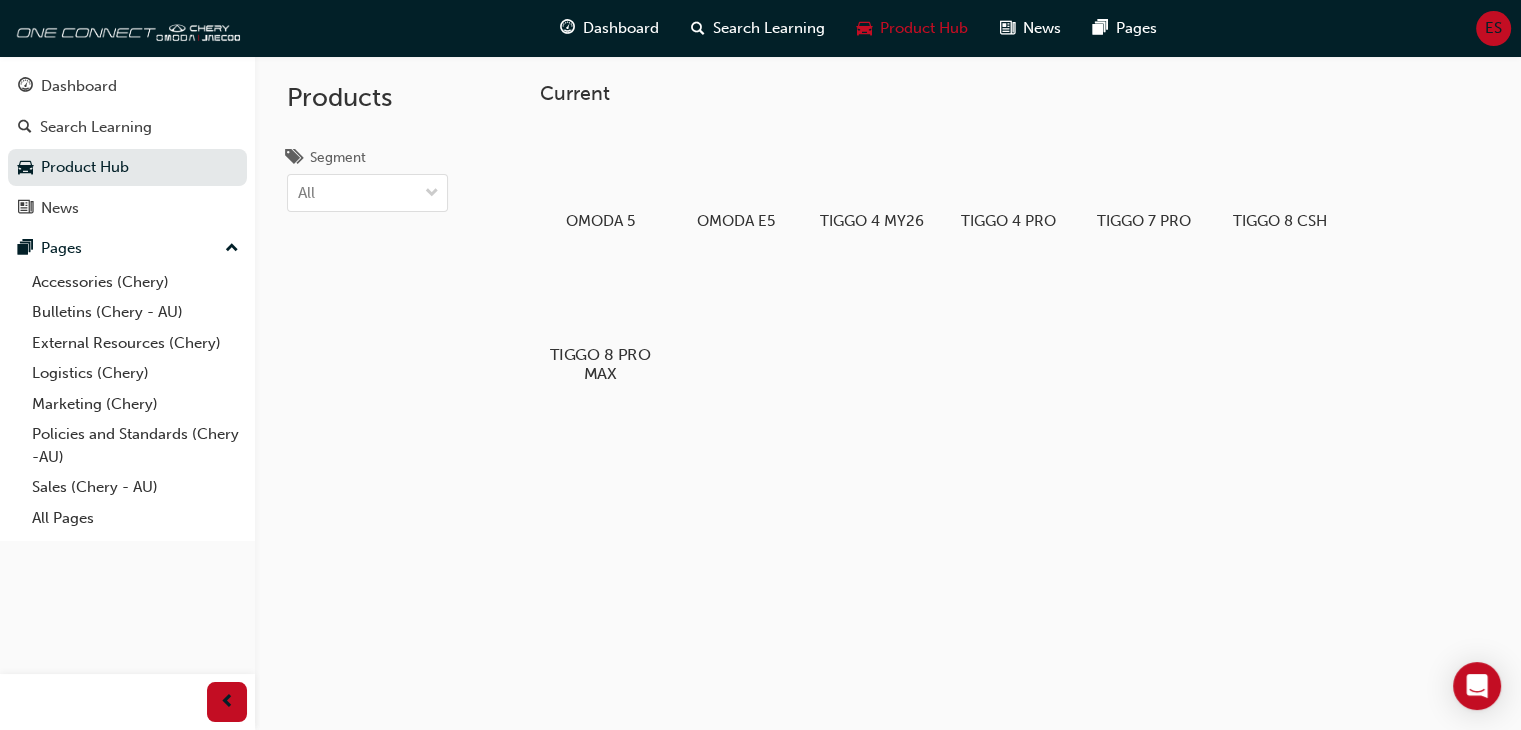 scroll, scrollTop: 0, scrollLeft: 0, axis: both 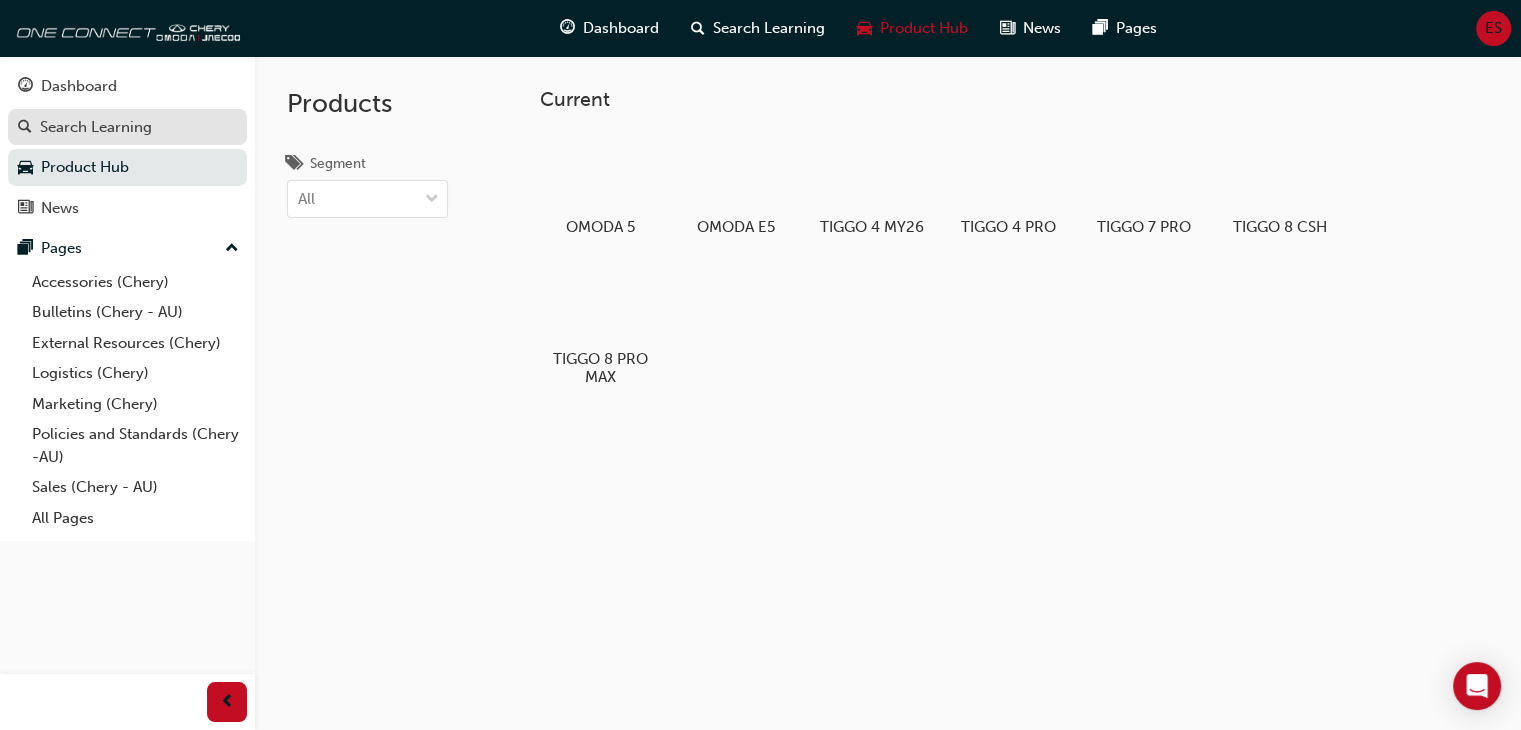 click on "Search Learning" at bounding box center (96, 127) 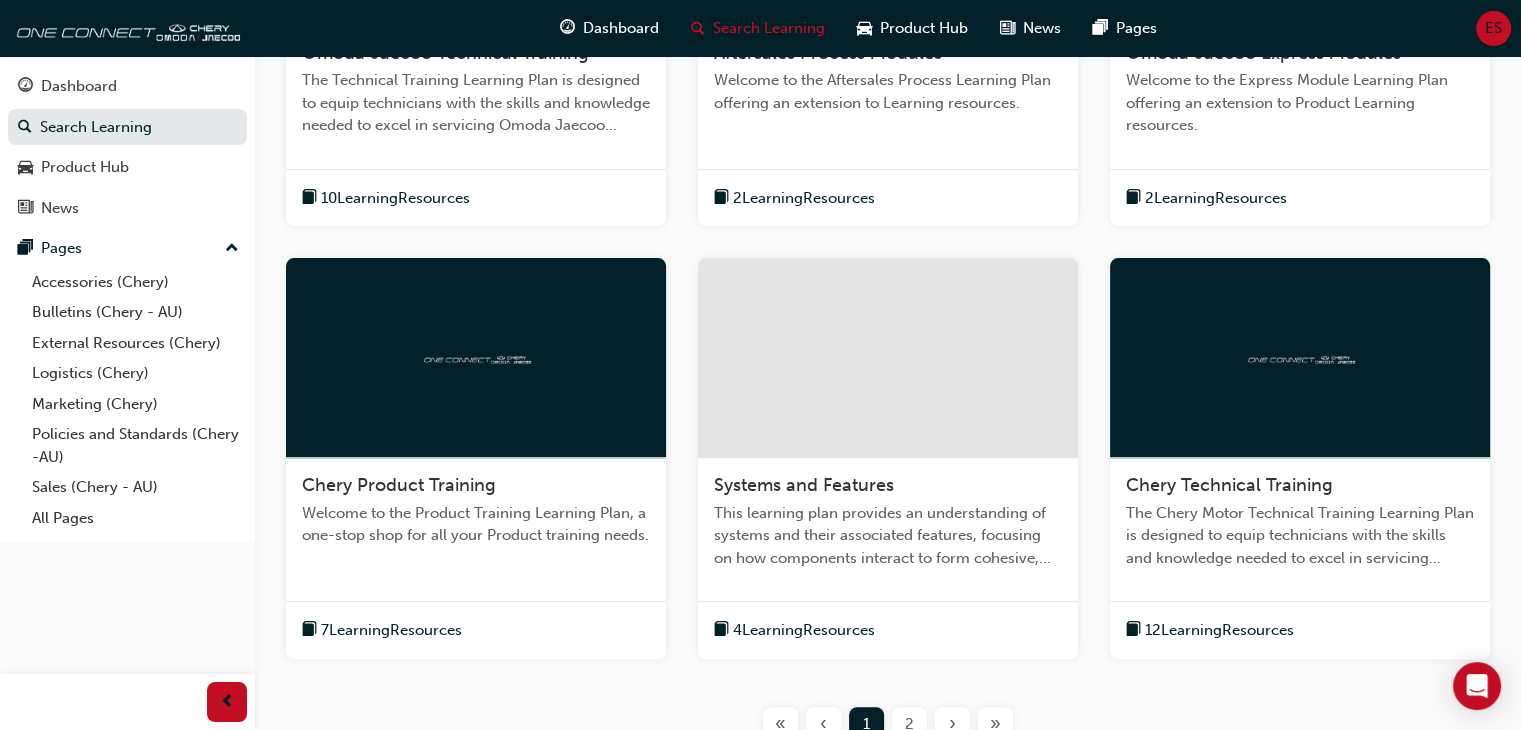 scroll, scrollTop: 700, scrollLeft: 0, axis: vertical 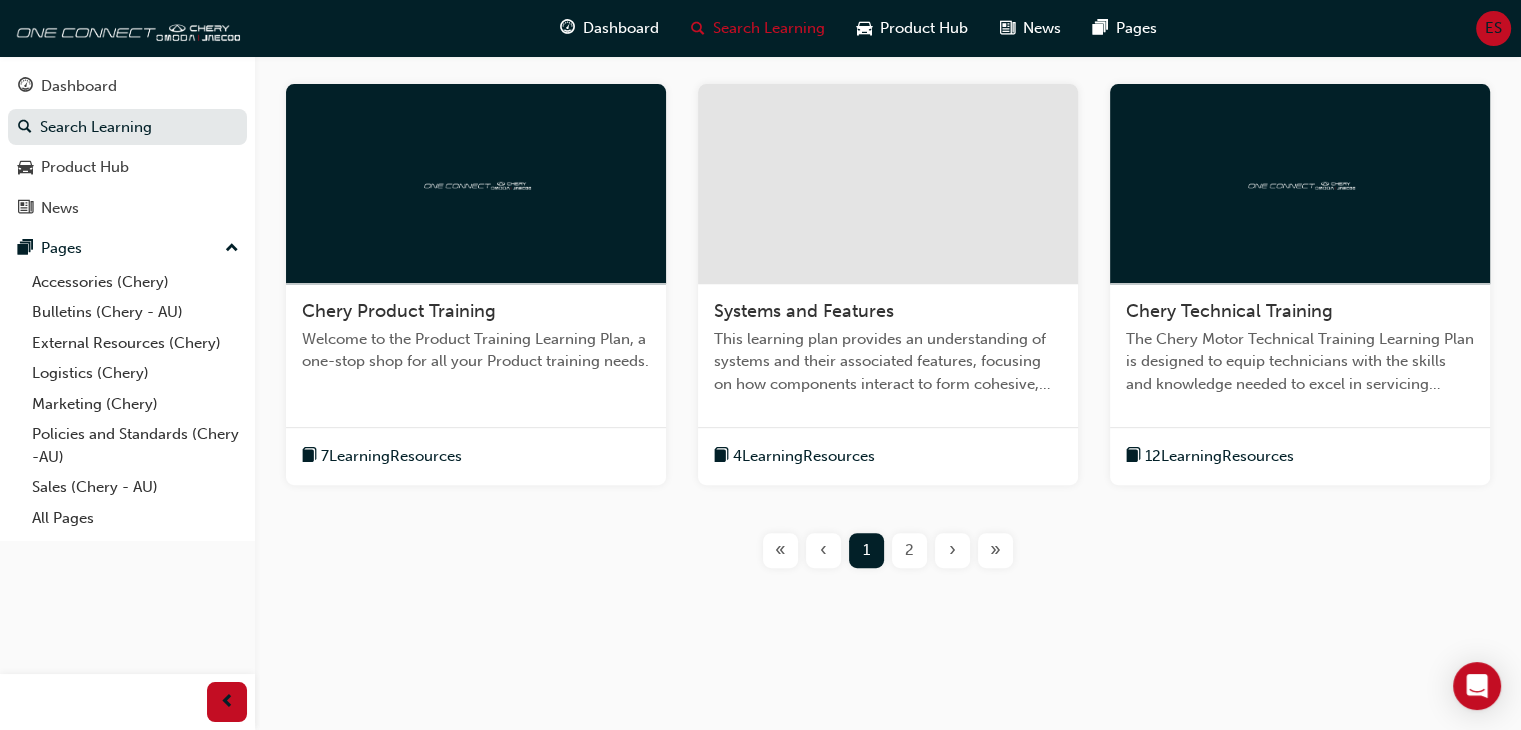 click on "2" at bounding box center [909, 550] 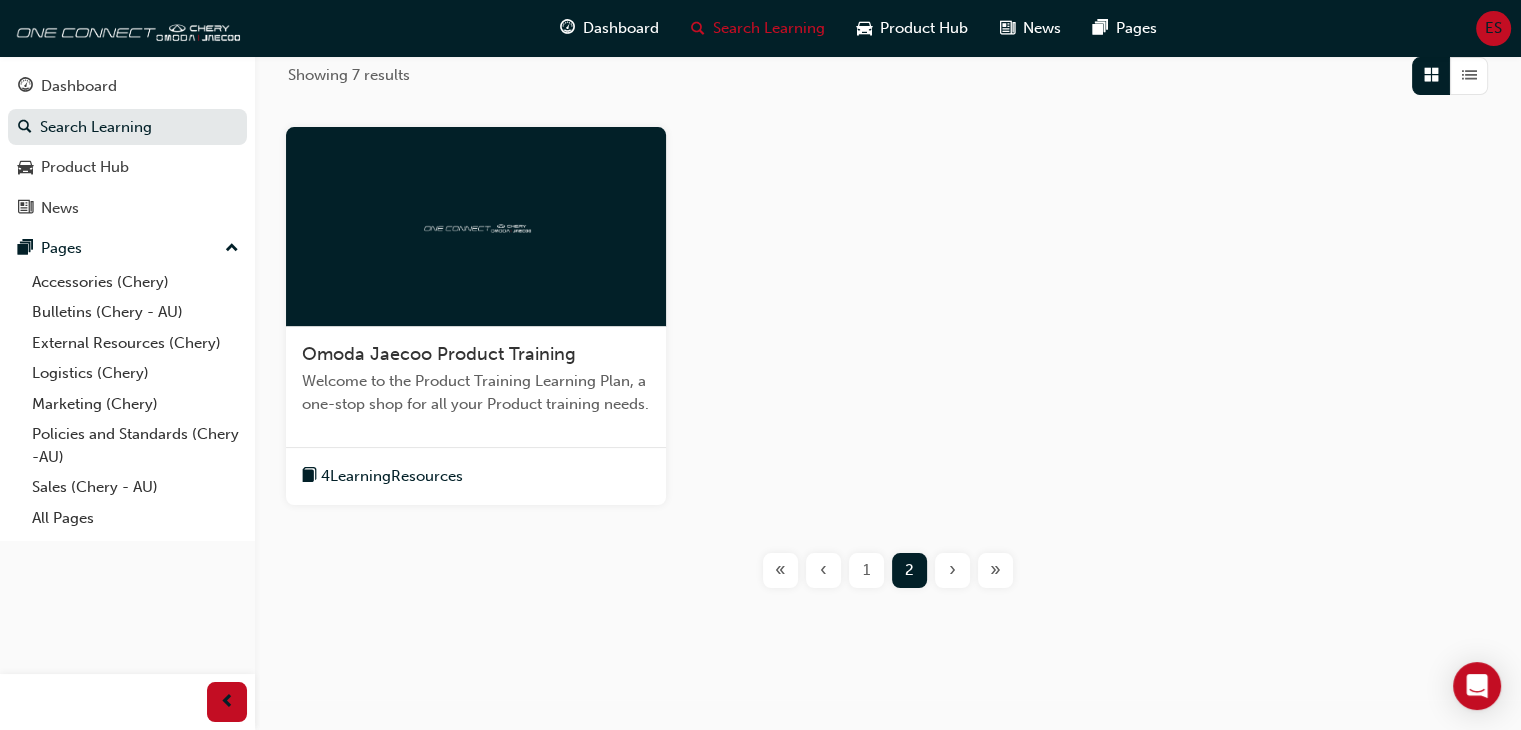 scroll, scrollTop: 356, scrollLeft: 0, axis: vertical 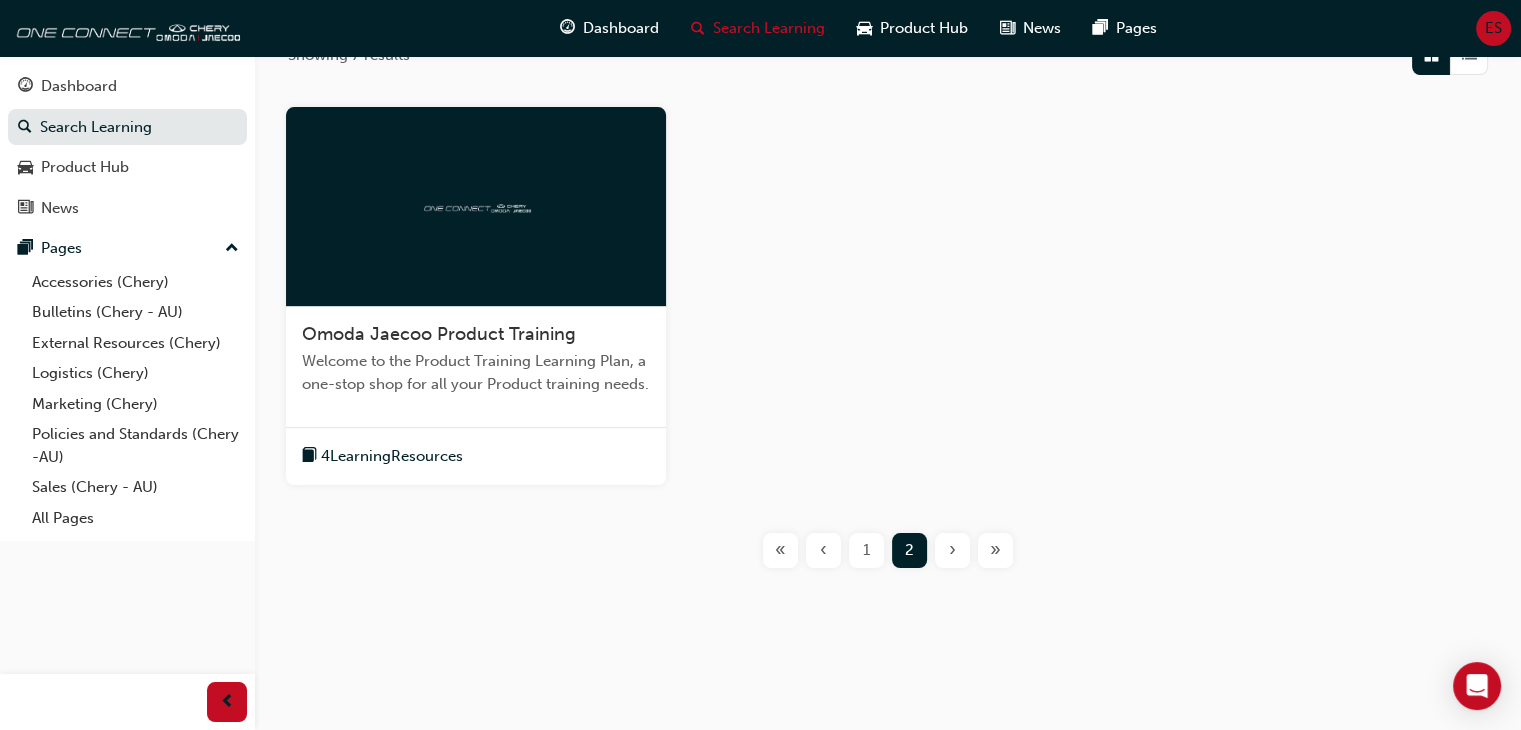 click on "1" at bounding box center [866, 550] 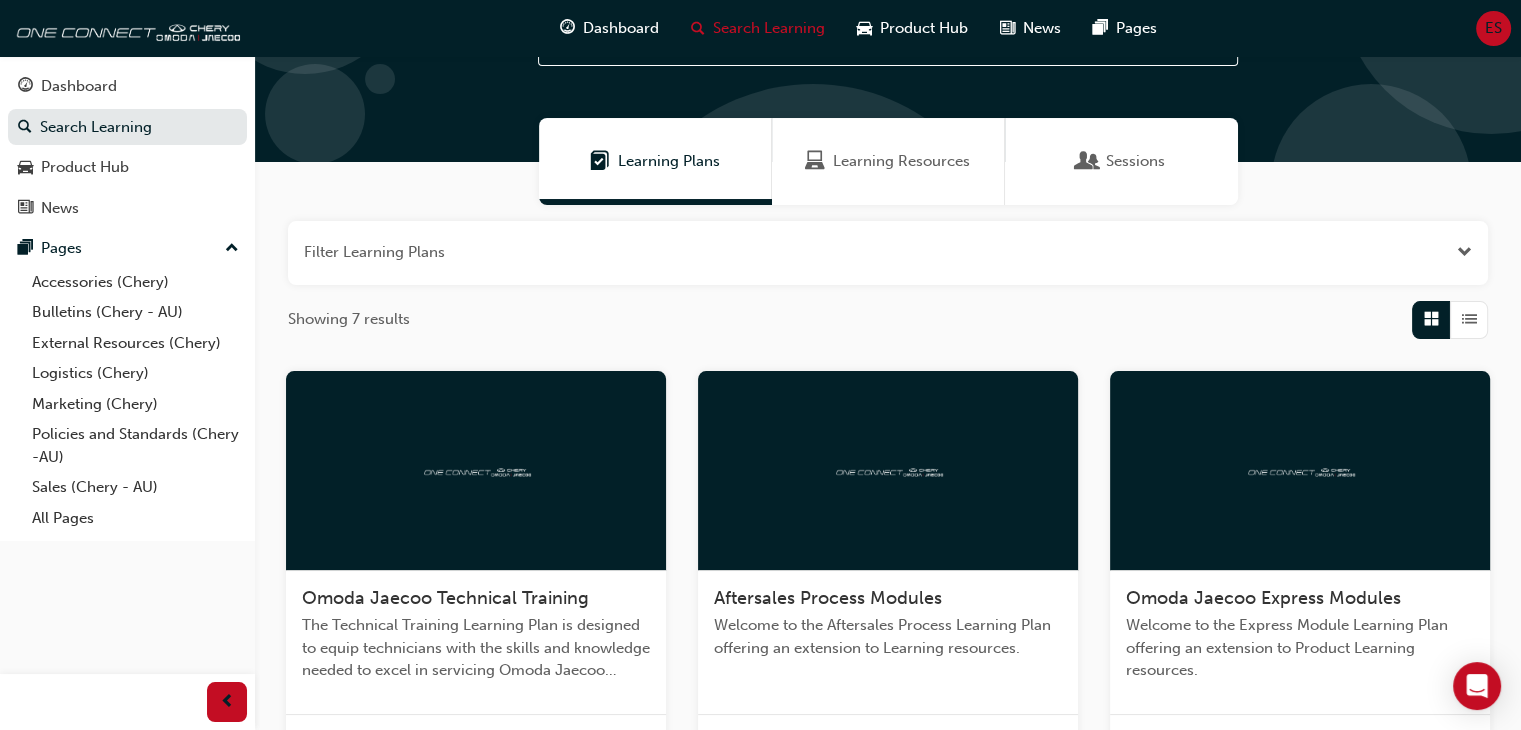 scroll, scrollTop: 0, scrollLeft: 0, axis: both 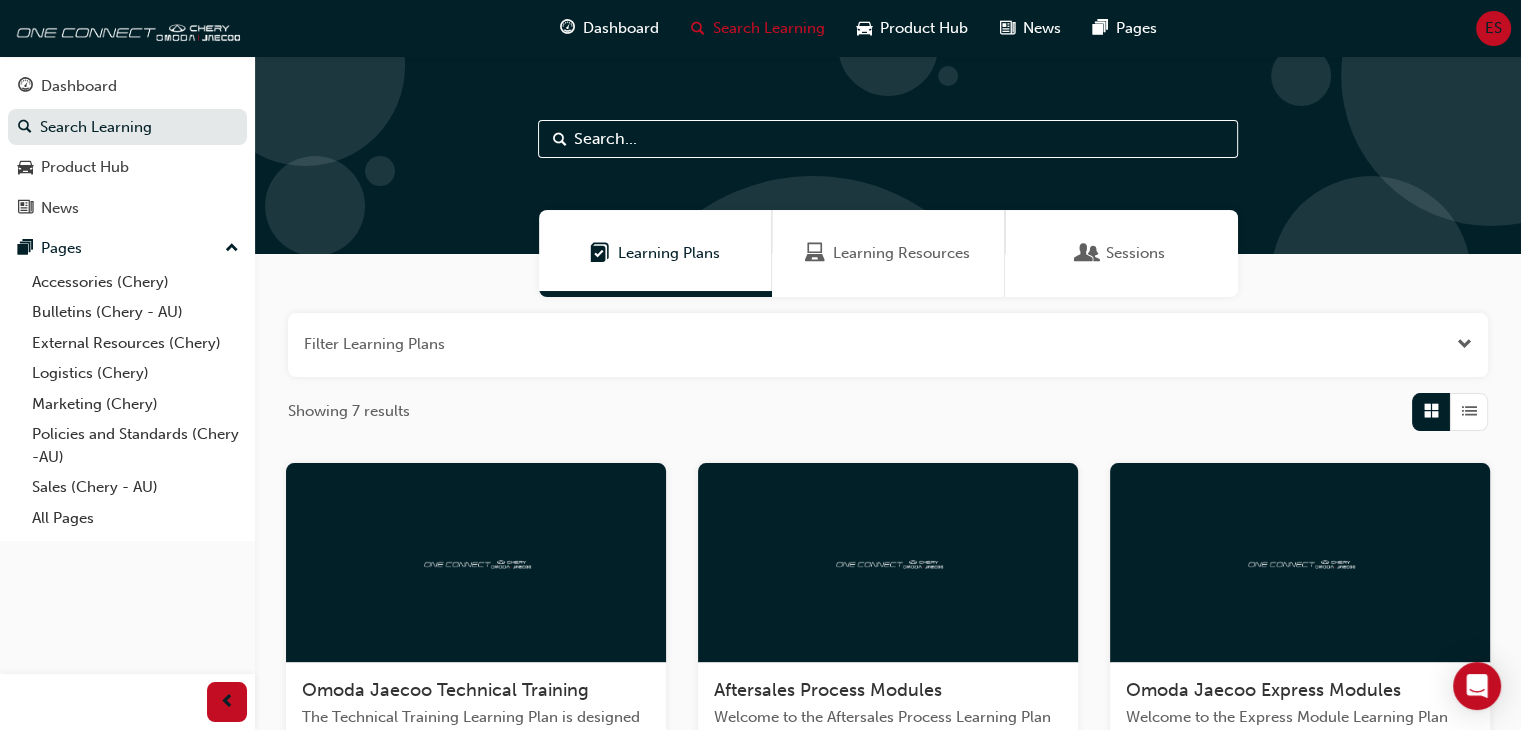 click on "Learning Resources" at bounding box center [901, 253] 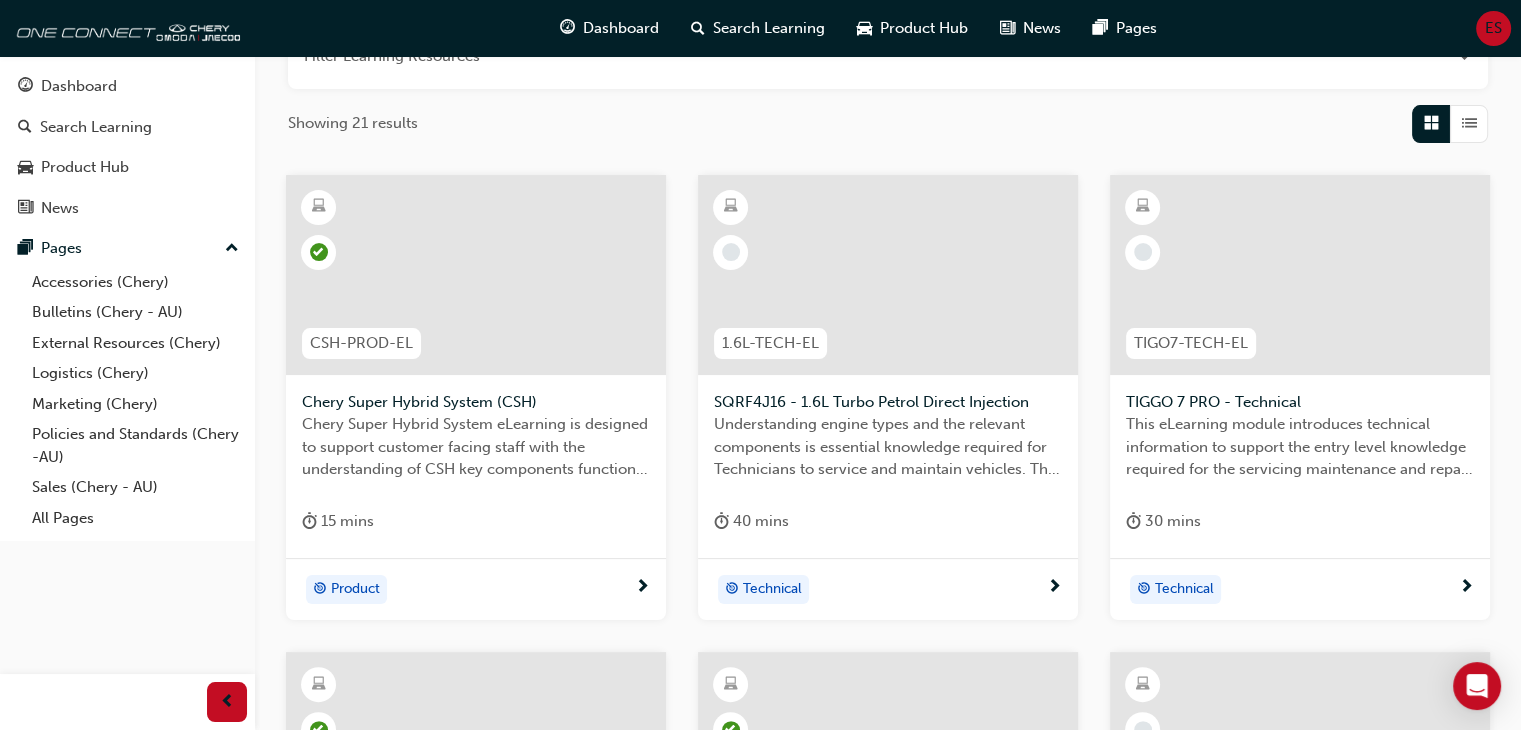 scroll, scrollTop: 301, scrollLeft: 0, axis: vertical 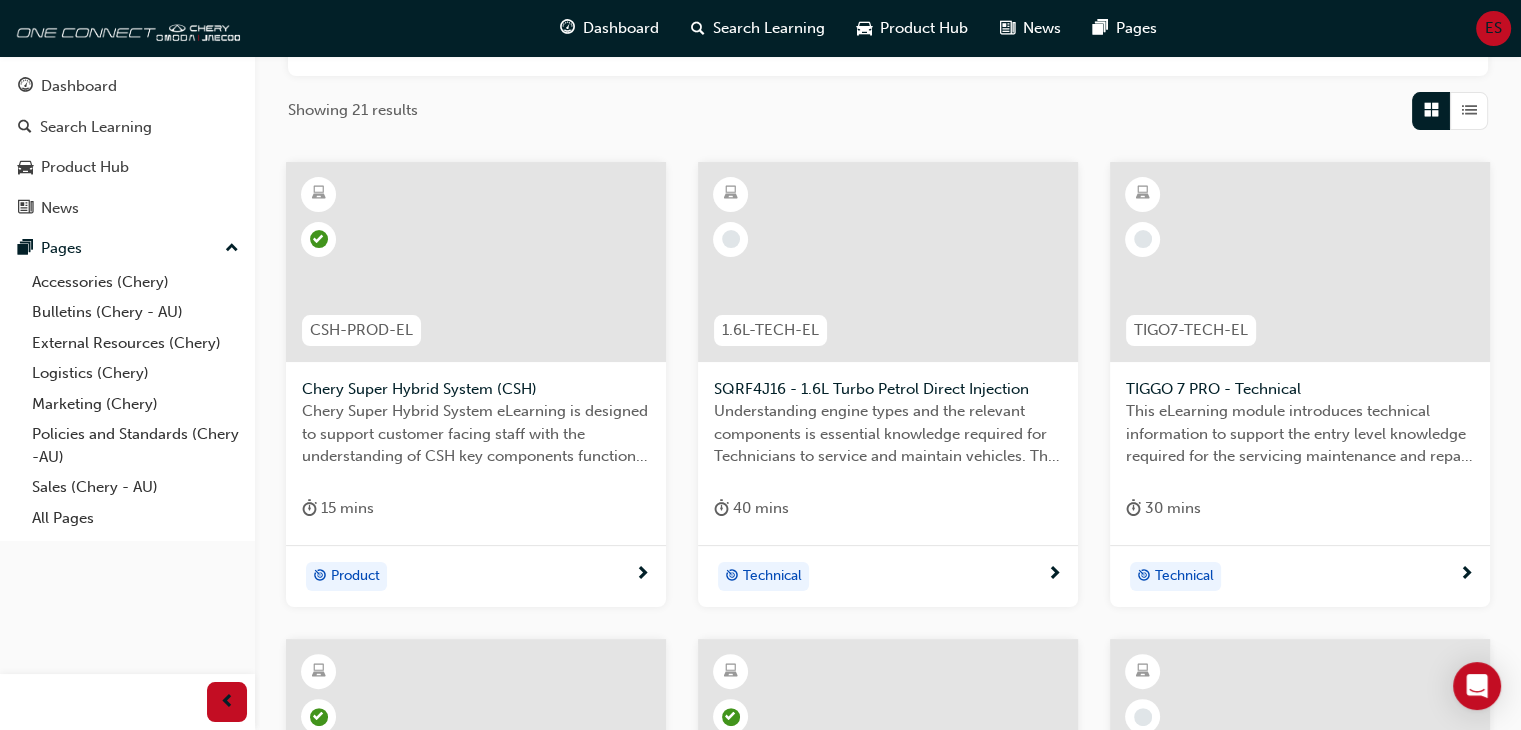 click on "Chery Super Hybrid System (CSH)" at bounding box center [476, 389] 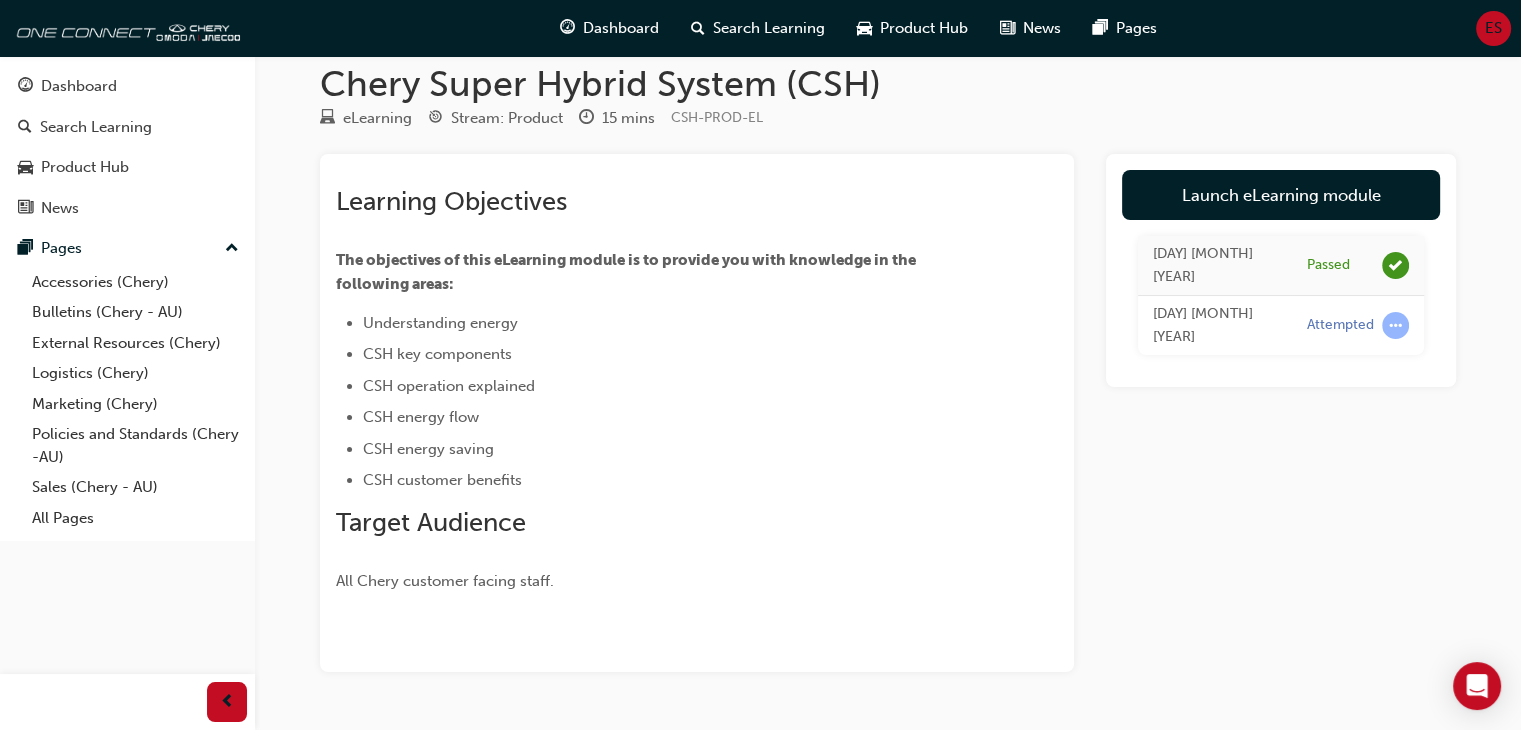 scroll, scrollTop: 0, scrollLeft: 0, axis: both 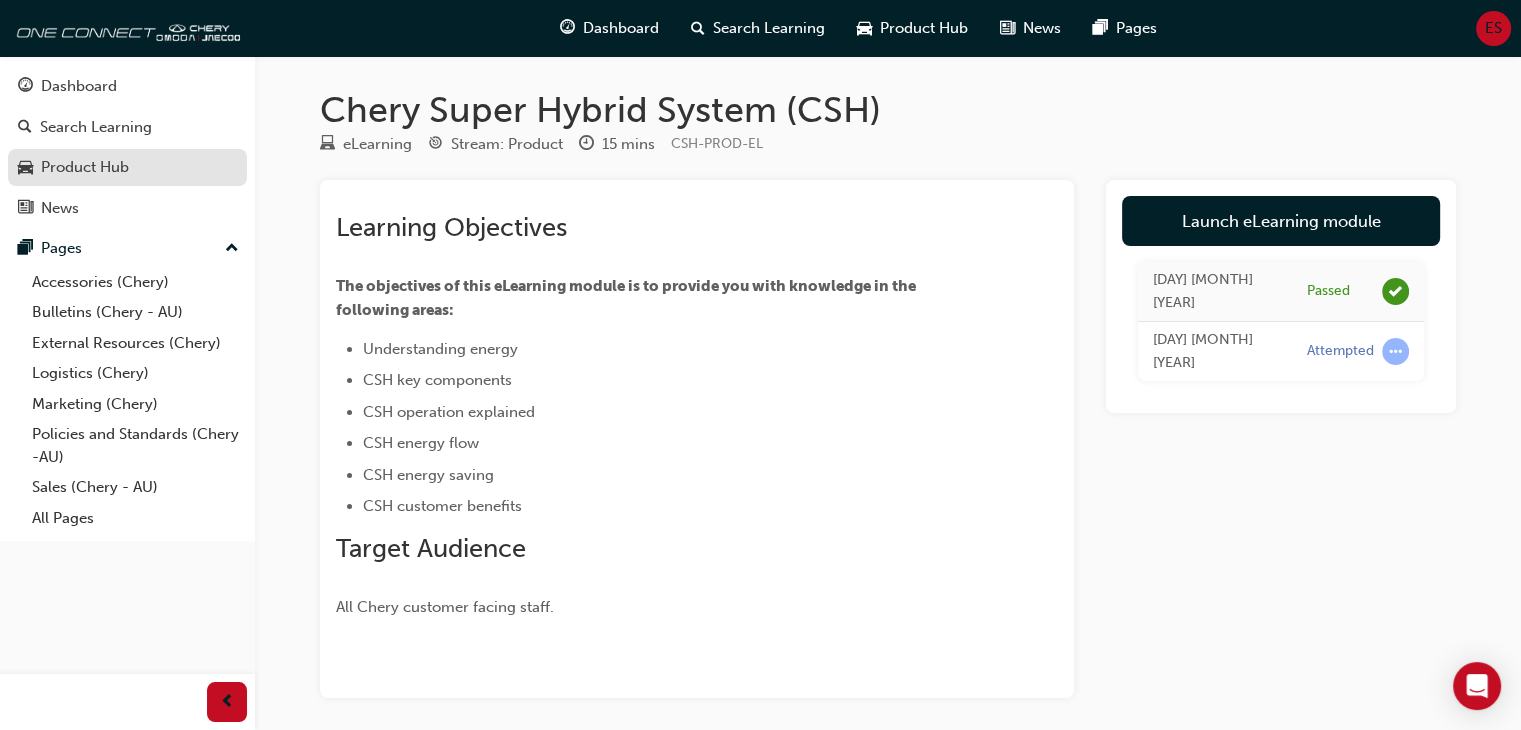 click on "Product Hub" at bounding box center (85, 167) 